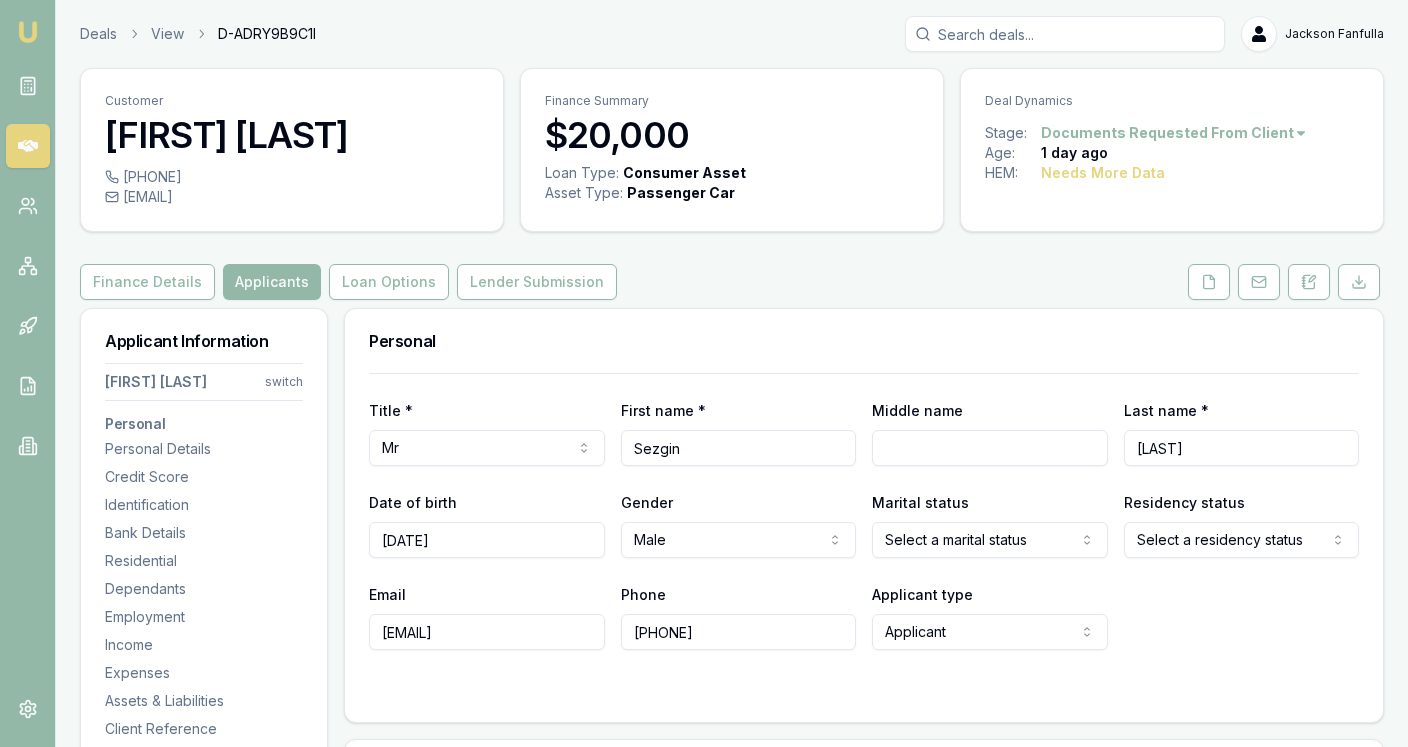 scroll, scrollTop: 24, scrollLeft: 0, axis: vertical 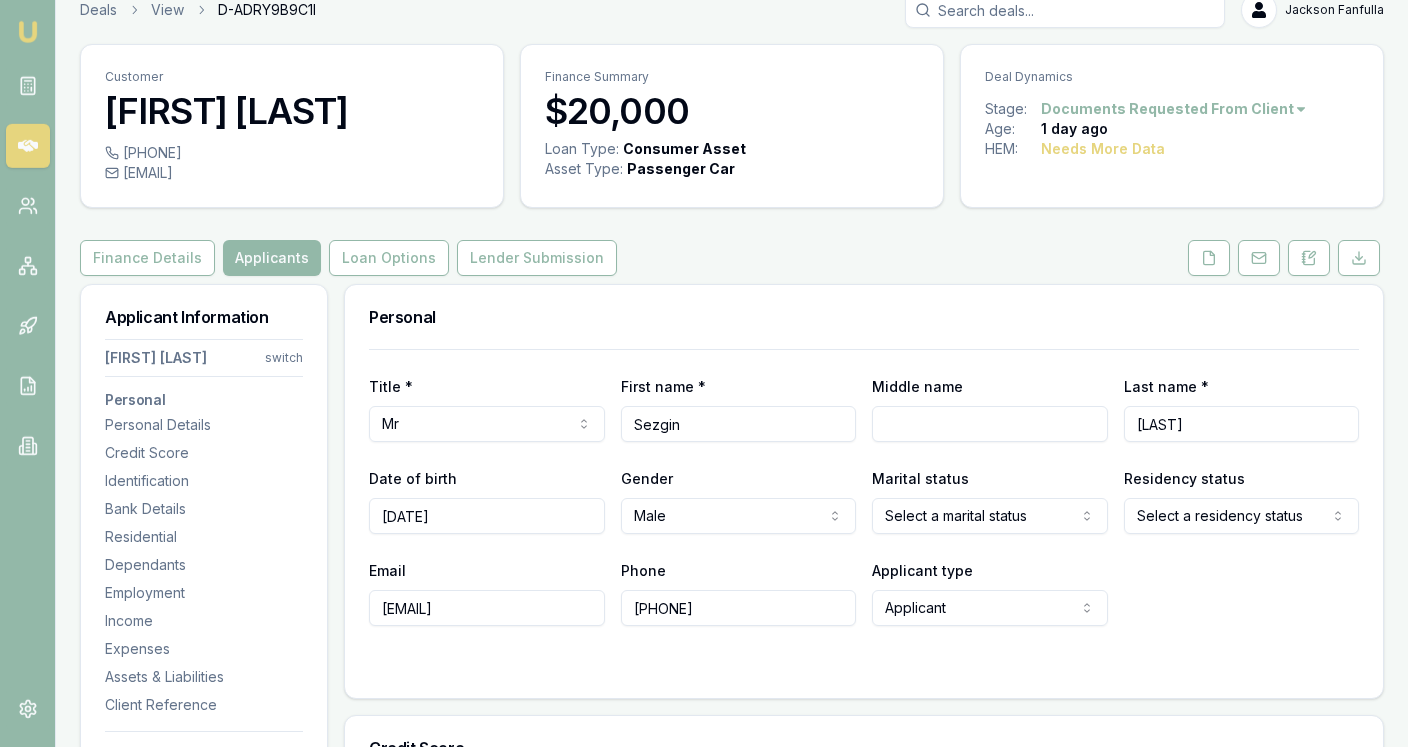 click on "Customer Sezgin Memedaliev 0431866087 sezginmemedaliev@gmail.com Finance Summary $20,000 Loan Type: Consumer Asset Asset Type : Passenger Car Deal Dynamics Stage: Documents Requested From Client Age: 1 day ago HEM: Needs More Data Finance Details Applicants Loan Options Lender Submission Applicant Information Sezgin Memedaliev switch Personal Personal Details Credit Score Identification Bank Details Residential Dependants Employment Income Expenses Assets & Liabilities Client Reference Summary Income & Expenses Summary Assets & Liabilities Summary HEM Check Personal Title * Mr Mr Mrs Miss Ms Dr Prof First name * Sezgin Middle name  Last name * Memedaliev Date of birth 13/10/1973 Gender  Male Male Female Other Not disclosed Marital status  Select a marital status Single Married De facto Separated Divorced Widowed Residency status  Select a residency status Australian citizen Permanent resident Visa holder Email sezginmemedaliev@gmail.com Phone 0431866087 Applicant type  Applicant Applicant Non applicant 206 (" at bounding box center (732, 2336) 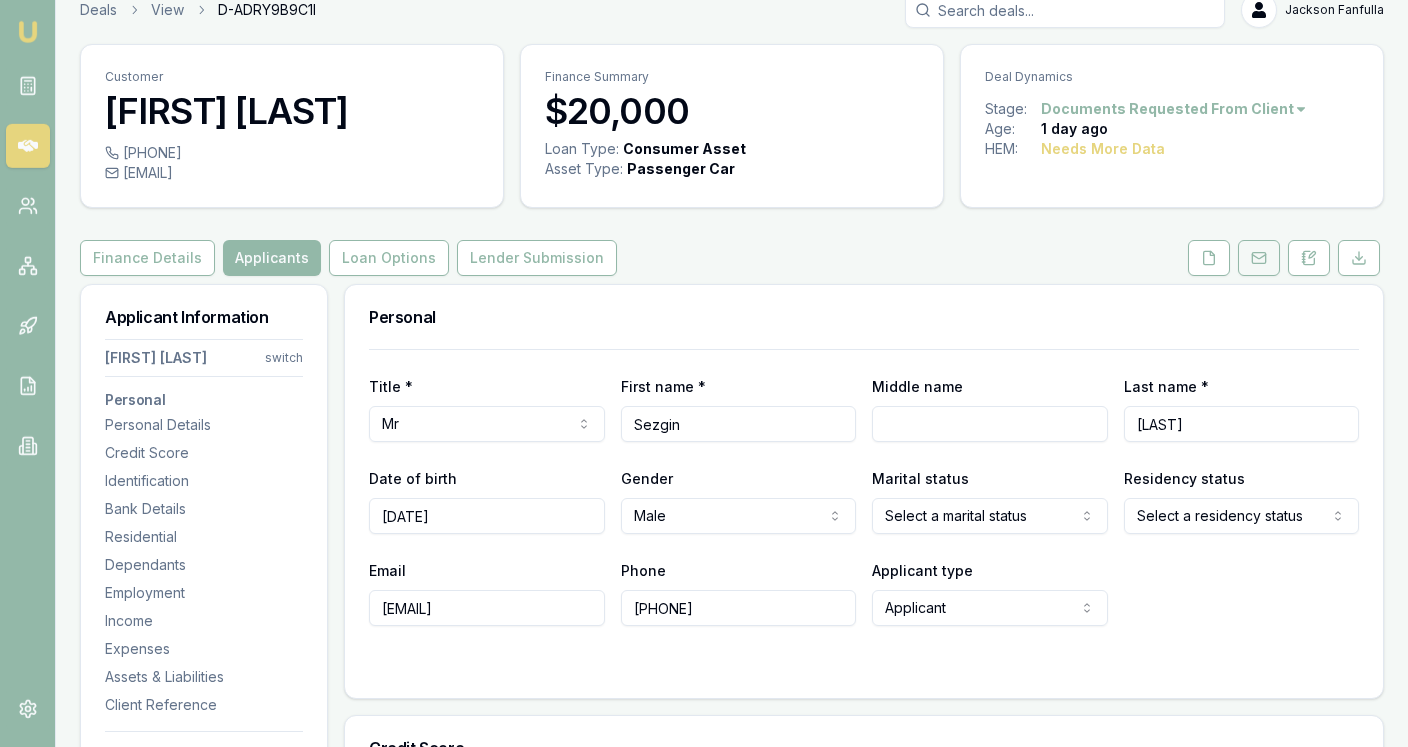 click at bounding box center (1259, 258) 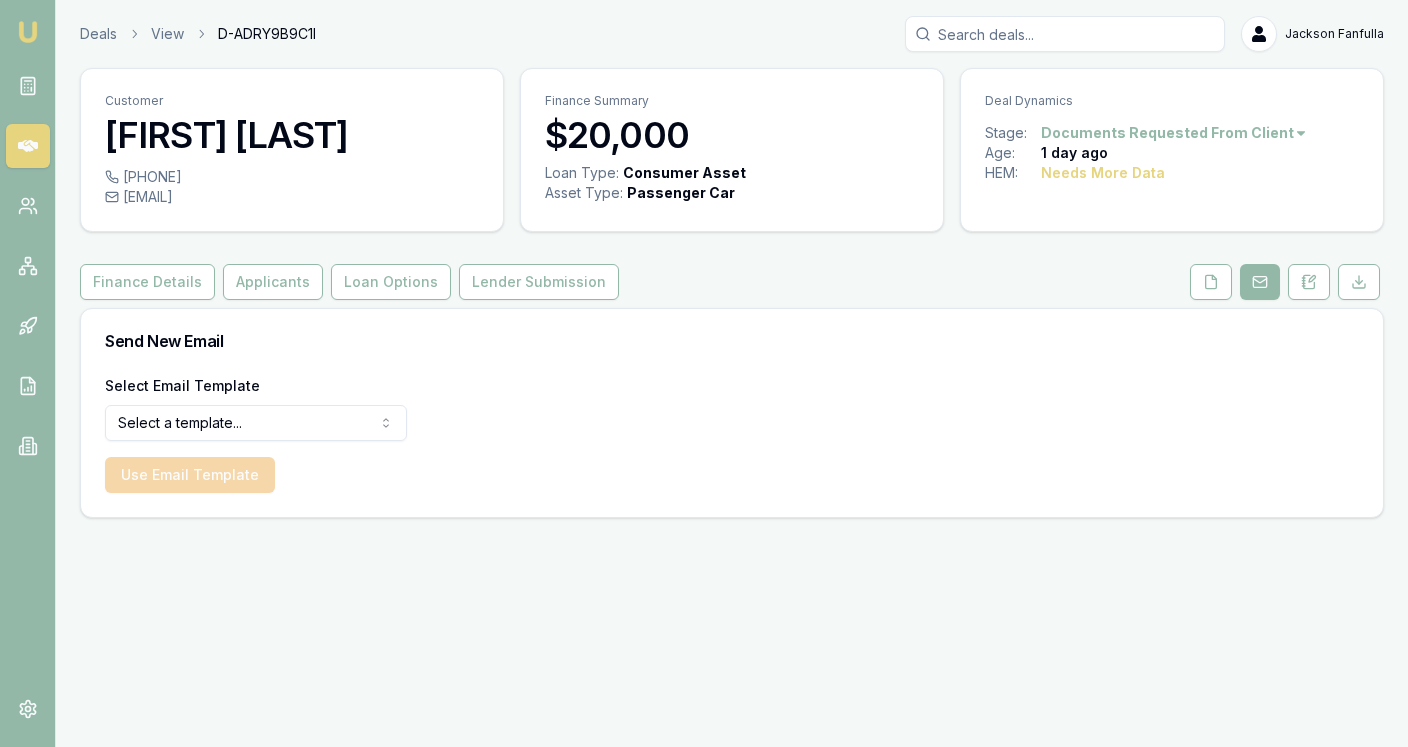 scroll, scrollTop: 0, scrollLeft: 0, axis: both 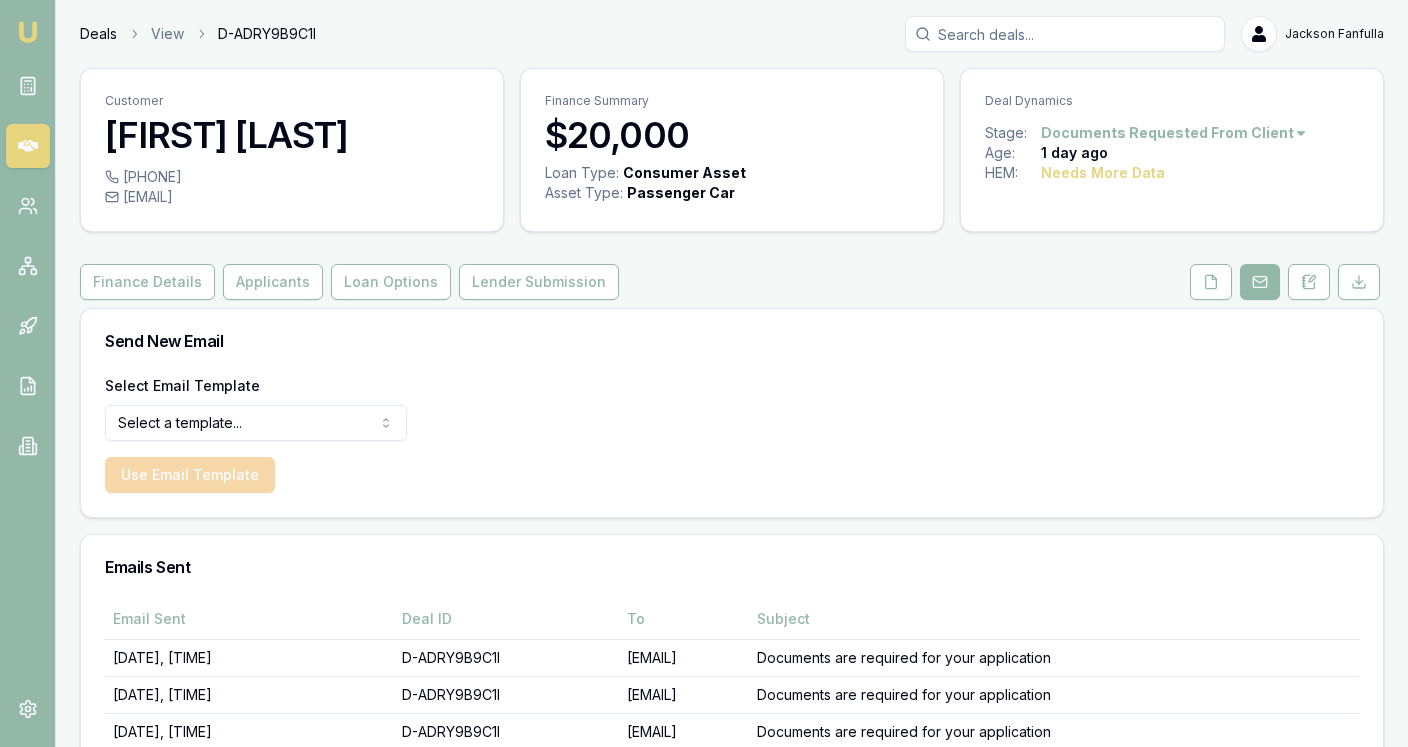 click on "Deals" at bounding box center [98, 34] 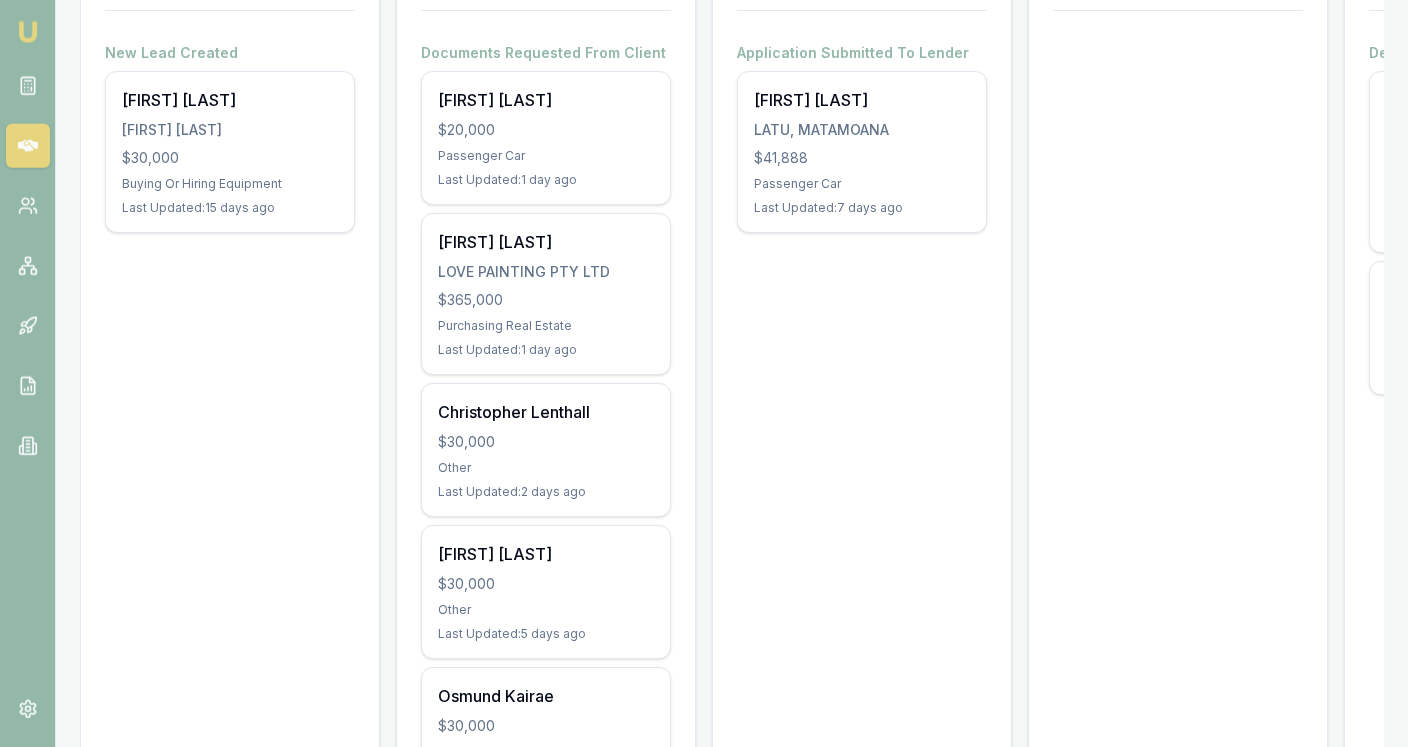 scroll, scrollTop: 253, scrollLeft: 0, axis: vertical 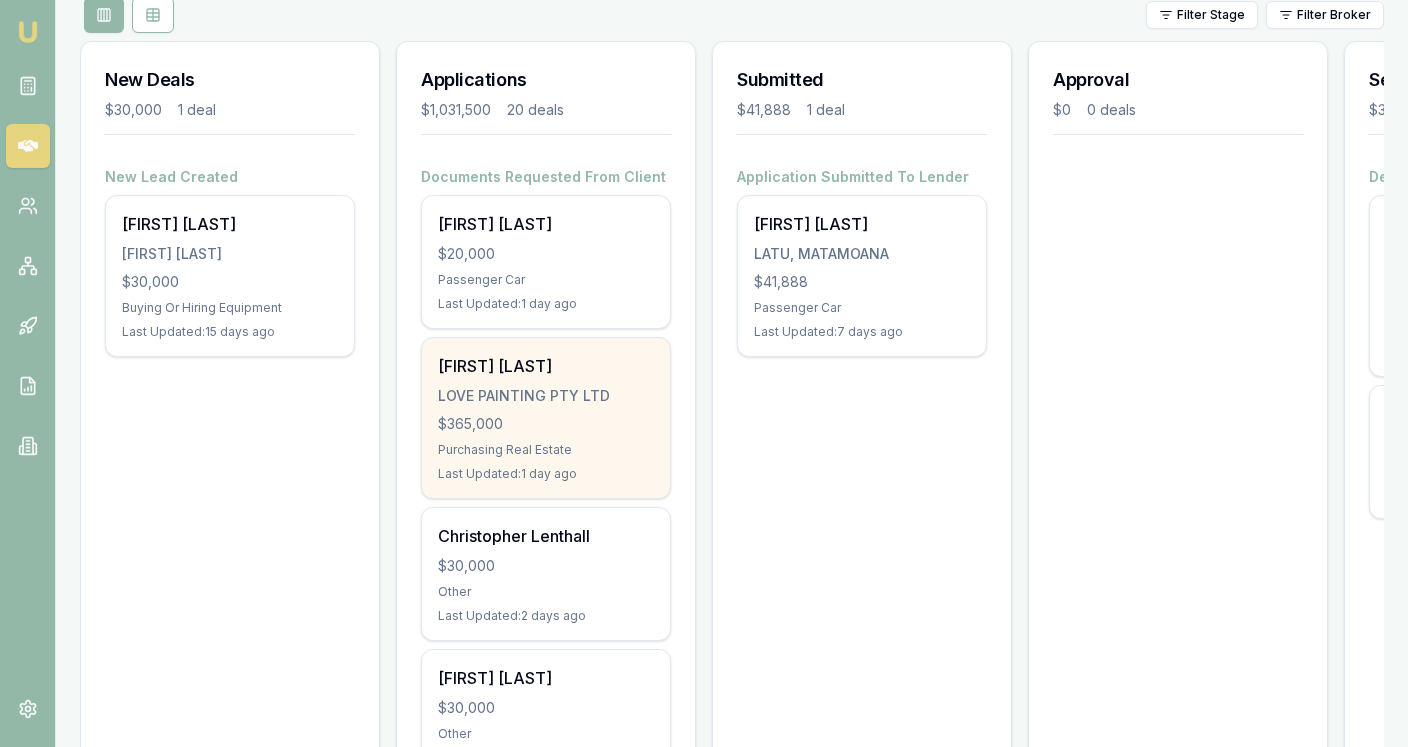 click on "Purchasing Real Estate" at bounding box center [546, 450] 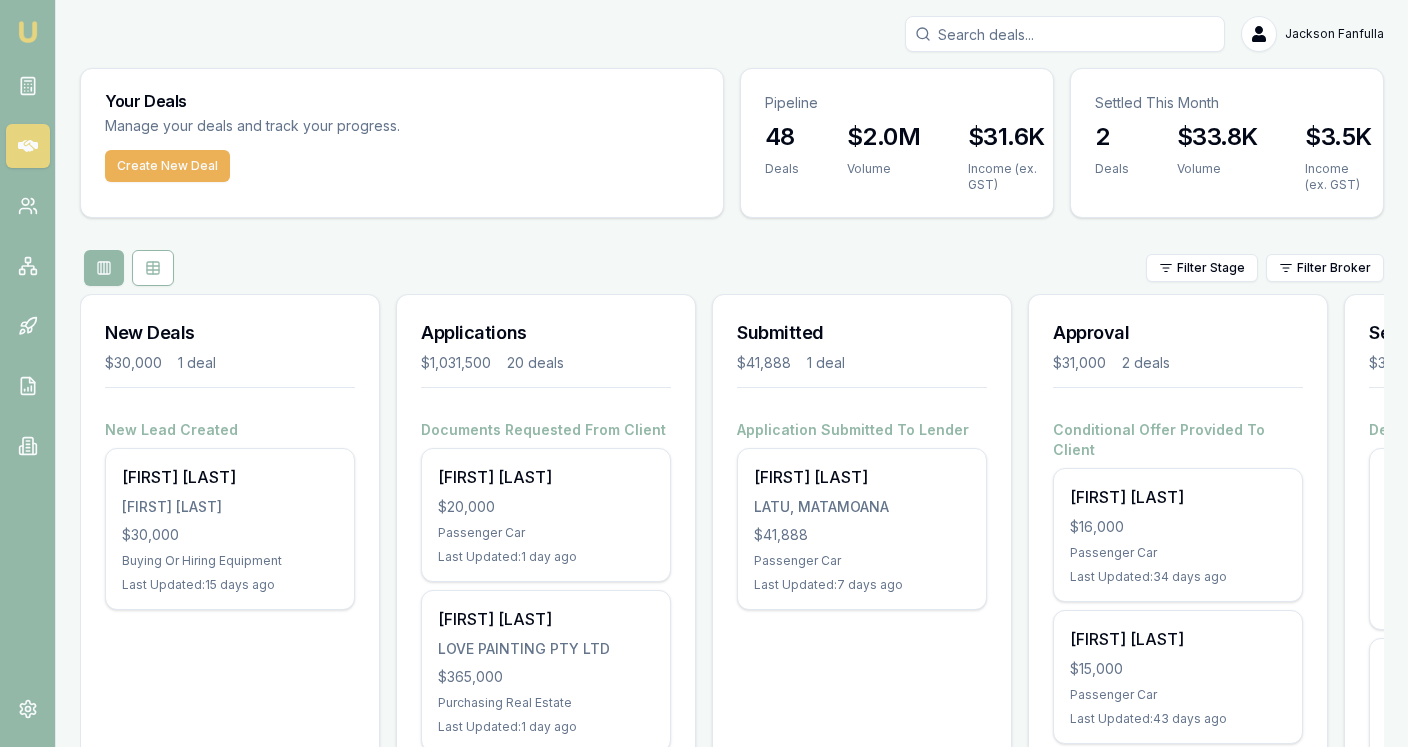 scroll, scrollTop: 360, scrollLeft: 0, axis: vertical 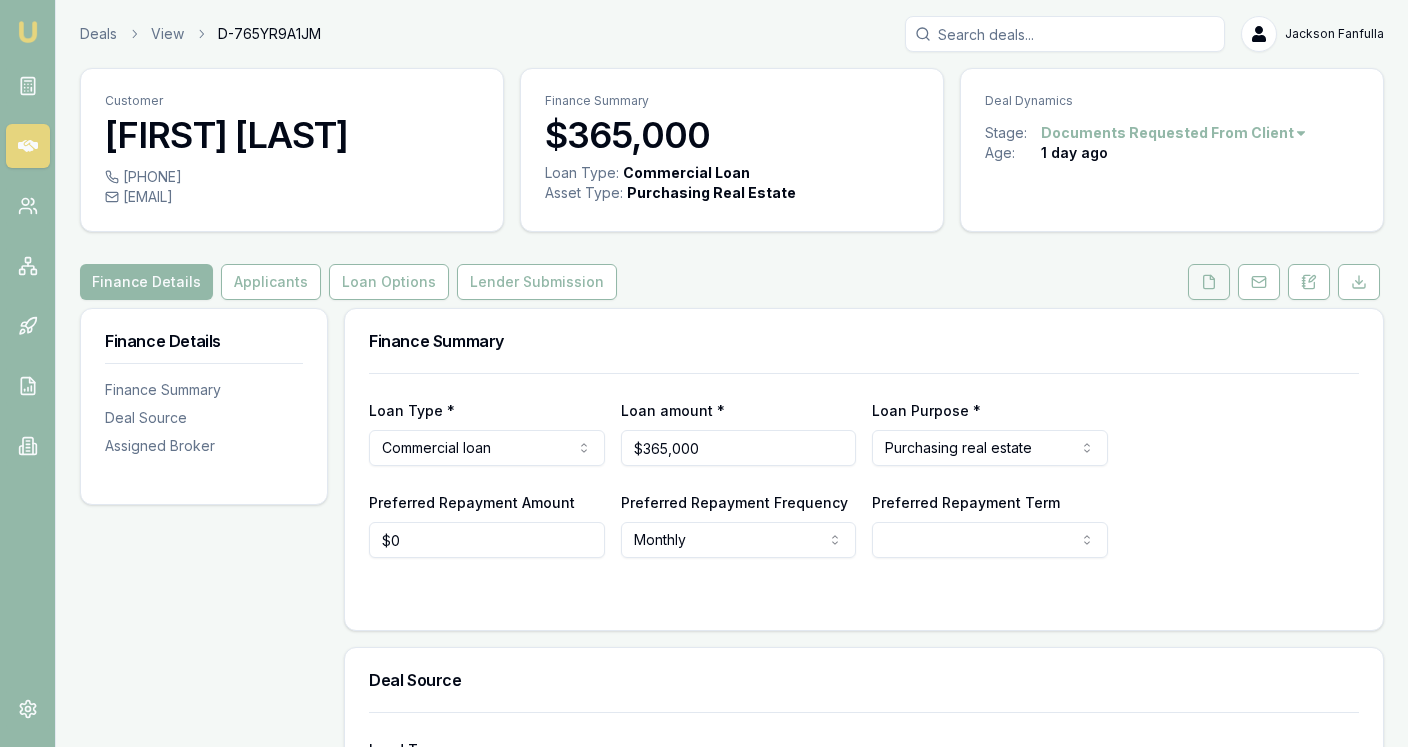 click at bounding box center [1209, 282] 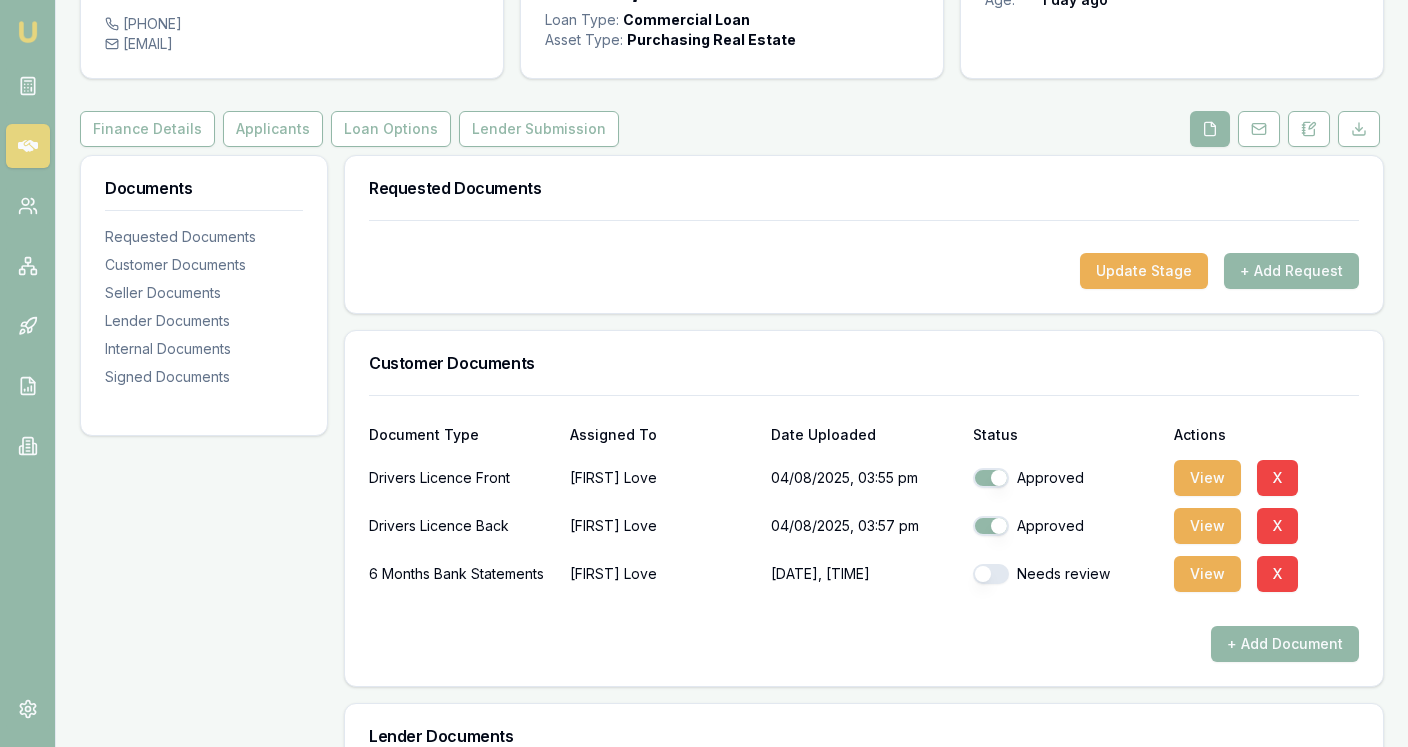 scroll, scrollTop: 0, scrollLeft: 0, axis: both 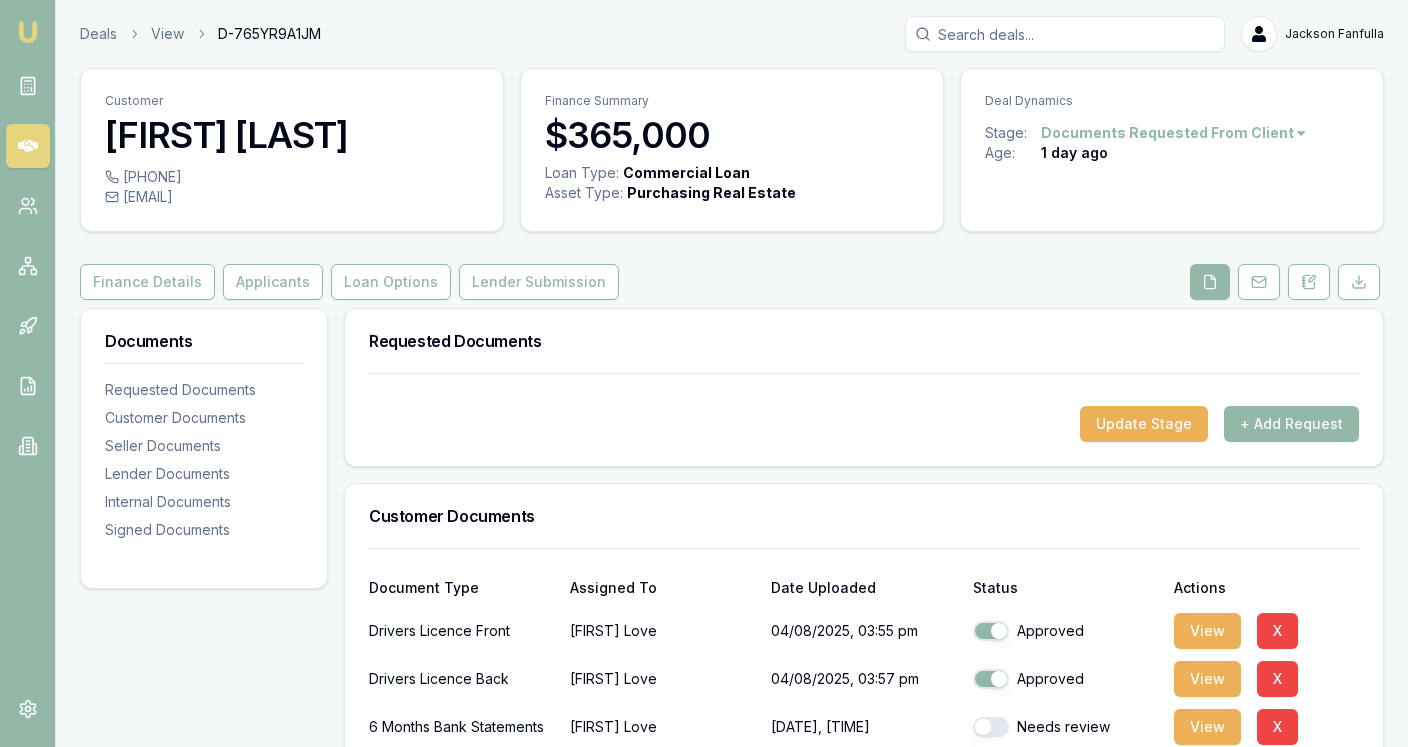 click on "Emu Broker Deals View D-765YR9A1JM Jackson Fanfulla Toggle Menu Customer Wayne Love 0429506327 lovepainters@gmail.com Finance Summary $365,000 Loan Type: Commercial Loan Asset Type : Purchasing Real Estate Deal Dynamics Stage: Documents Requested From Client Age: 1 day ago Finance Details Applicants Loan Options Lender Submission Documents Requested Documents Customer Documents Seller Documents Lender Documents Internal Documents Signed Documents Requested Documents Update Stage + Add Request Customer Documents Document Type Assigned To Date Uploaded Status Actions Drivers Licence Front Wayne   Love 04/08/2025, 03:55 pm Approved View X Drivers Licence Back Wayne   Love 04/08/2025, 03:57 pm Approved View X 6 Months Bank Statements Wayne   Love 04/08/2025, 07:04 pm Needs review View X + Add Document Lender Documents + Add Document Internal Documents Document Type Assigned To Date Uploaded Status Actions Credit Report Wayne   Love 04/08/2025, 05:34 pm Needs review View X Credit Report Wayne   Love Needs review X" at bounding box center [704, 373] 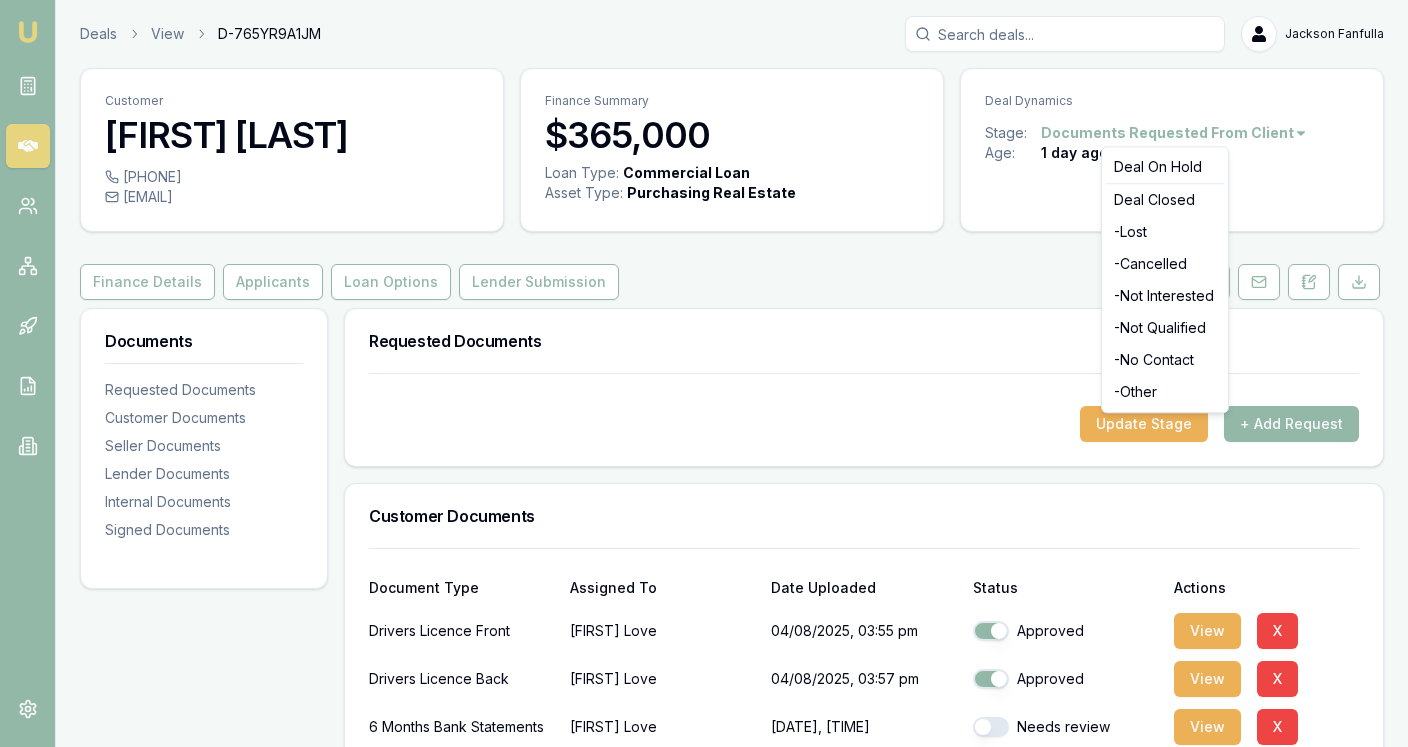 click on "Emu Broker Deals View D-765YR9A1JM Jackson Fanfulla Toggle Menu Customer Wayne Love 0429506327 lovepainters@gmail.com Finance Summary $365,000 Loan Type: Commercial Loan Asset Type : Purchasing Real Estate Deal Dynamics Stage: Documents Requested From Client Age: 1 day ago Finance Details Applicants Loan Options Lender Submission Documents Requested Documents Customer Documents Seller Documents Lender Documents Internal Documents Signed Documents Requested Documents Update Stage + Add Request Customer Documents Document Type Assigned To Date Uploaded Status Actions Drivers Licence Front Wayne   Love 04/08/2025, 03:55 pm Approved View X Drivers Licence Back Wayne   Love 04/08/2025, 03:57 pm Approved View X 6 Months Bank Statements Wayne   Love 04/08/2025, 07:04 pm Needs review View X + Add Document Lender Documents + Add Document Internal Documents Document Type Assigned To Date Uploaded Status Actions Credit Report Wayne   Love 04/08/2025, 05:34 pm Needs review View X Credit Report Wayne   Love Needs review X" at bounding box center (704, 373) 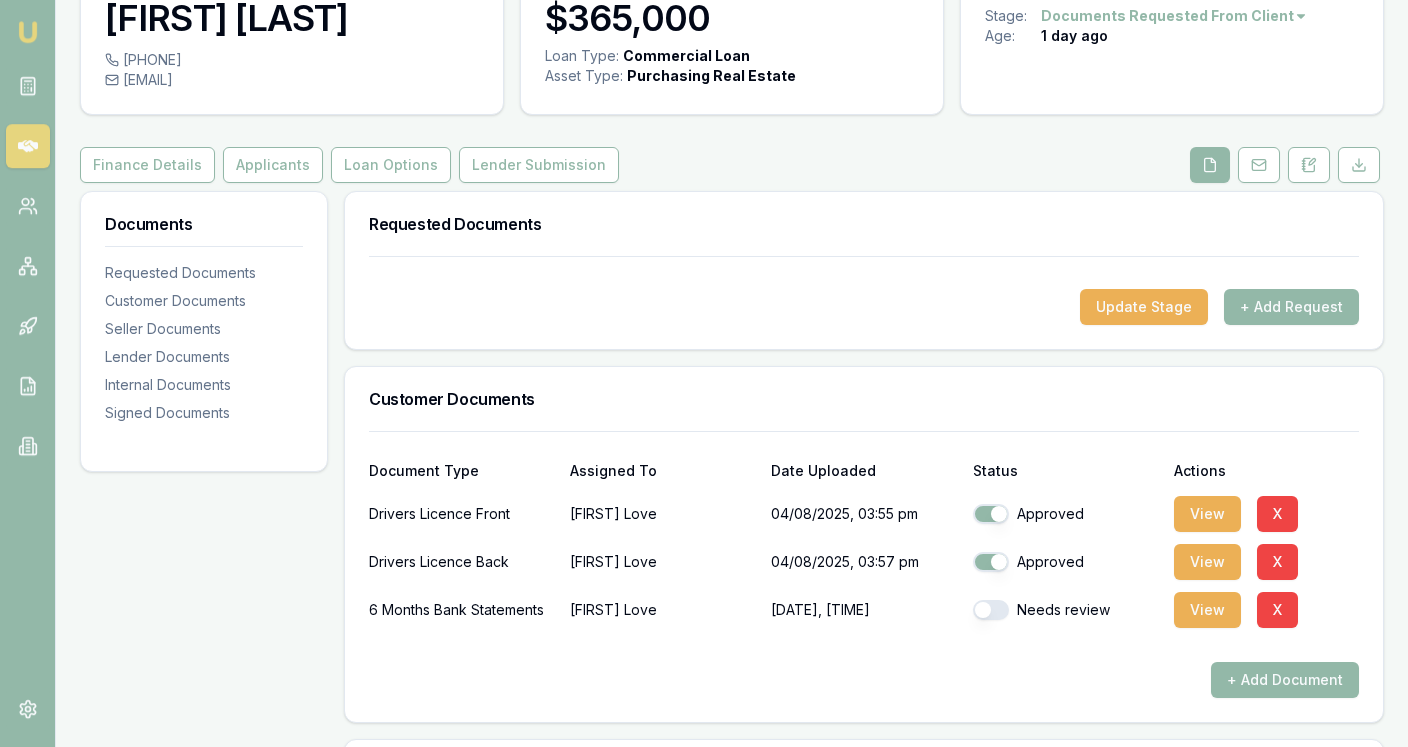 scroll, scrollTop: 116, scrollLeft: 0, axis: vertical 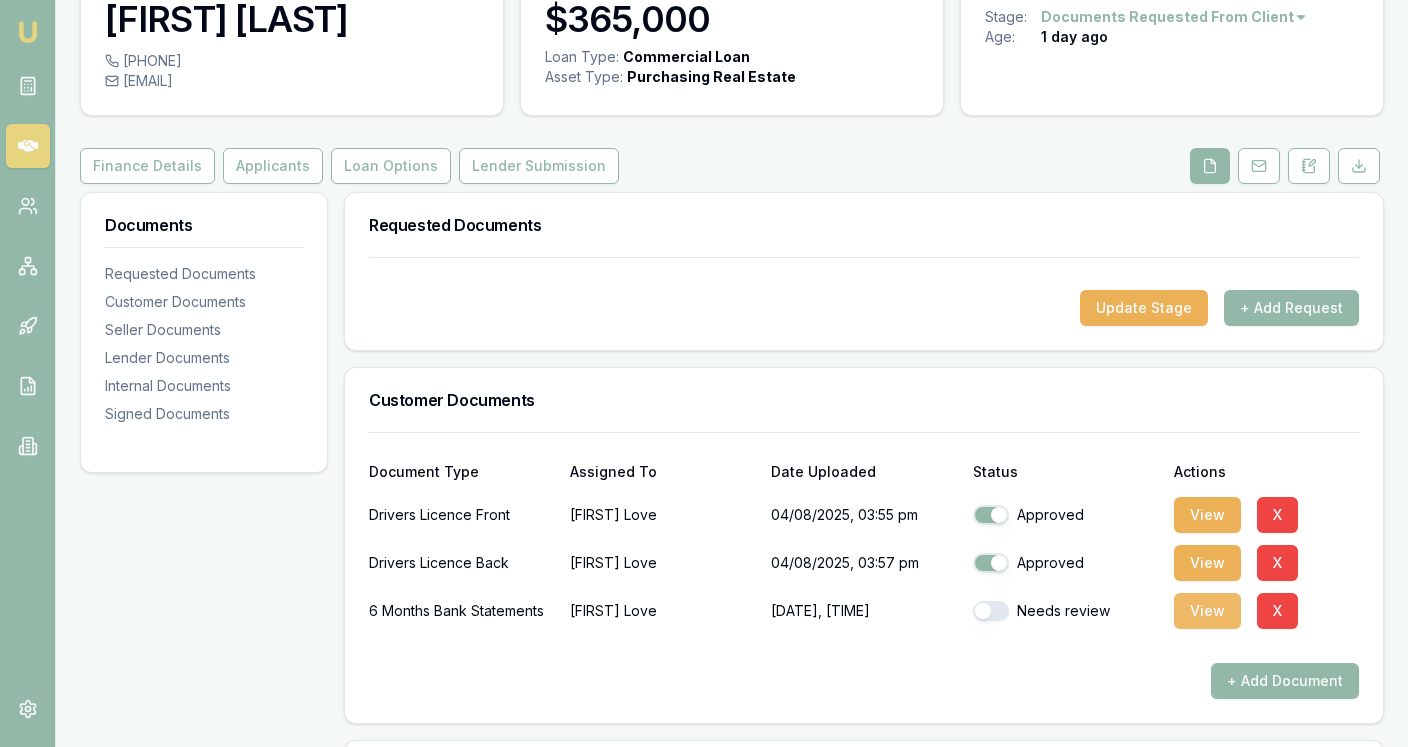 click on "View" at bounding box center (1207, 611) 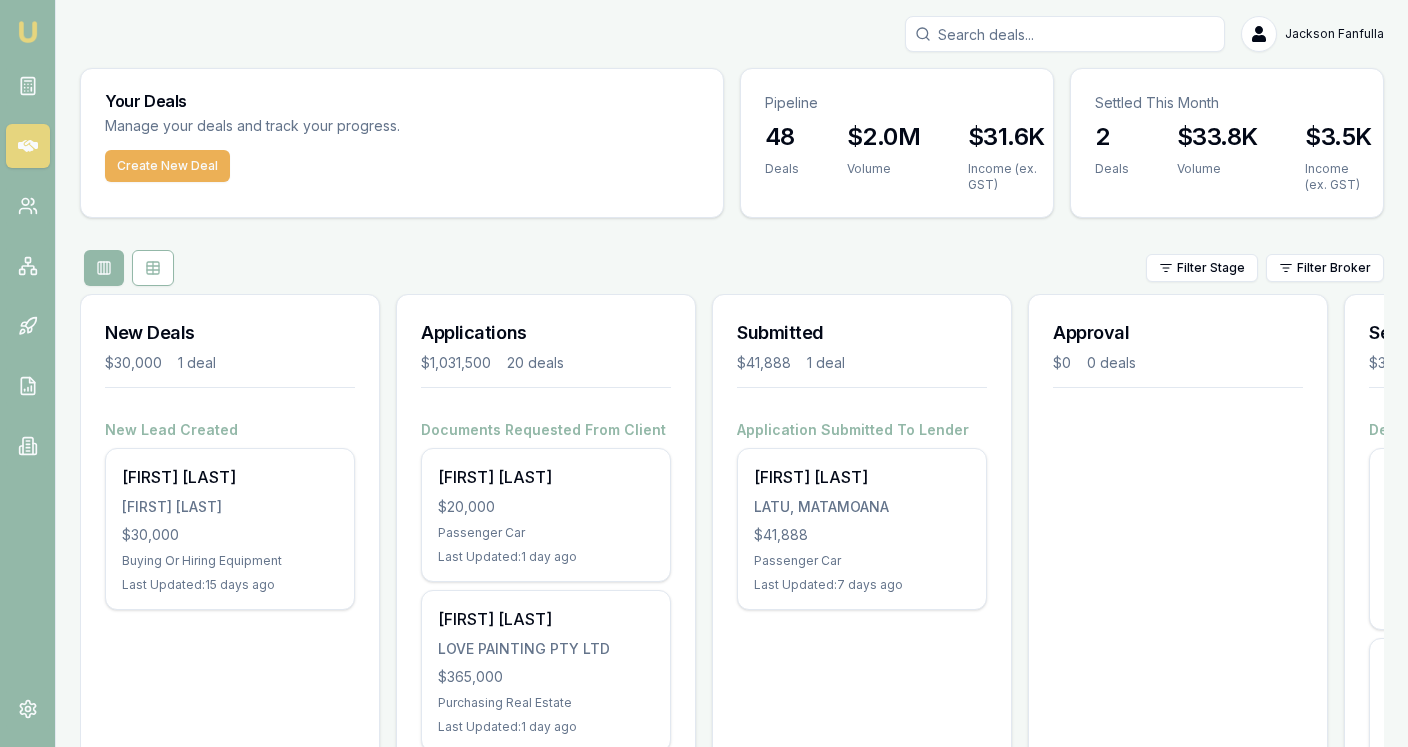scroll, scrollTop: 0, scrollLeft: 0, axis: both 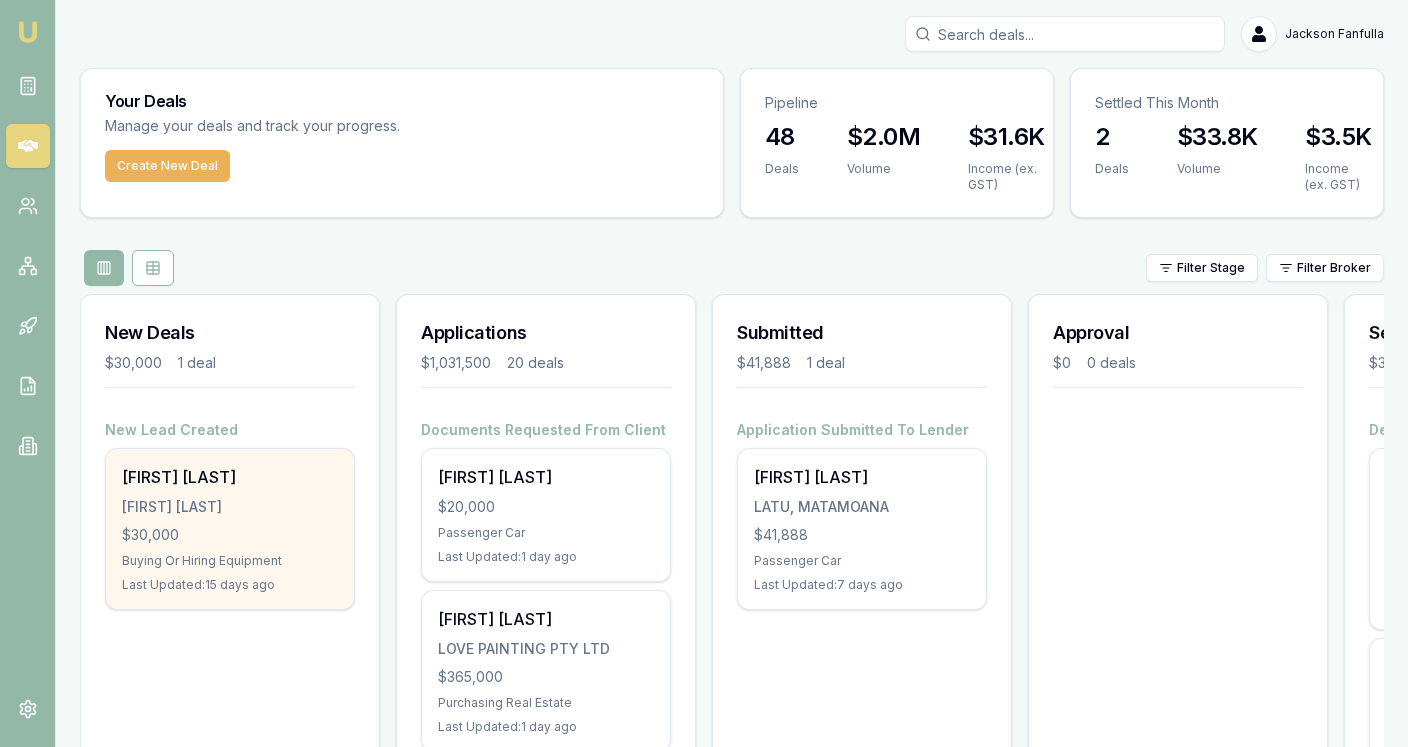 click on "[FIRST] [LAST]" at bounding box center (230, 477) 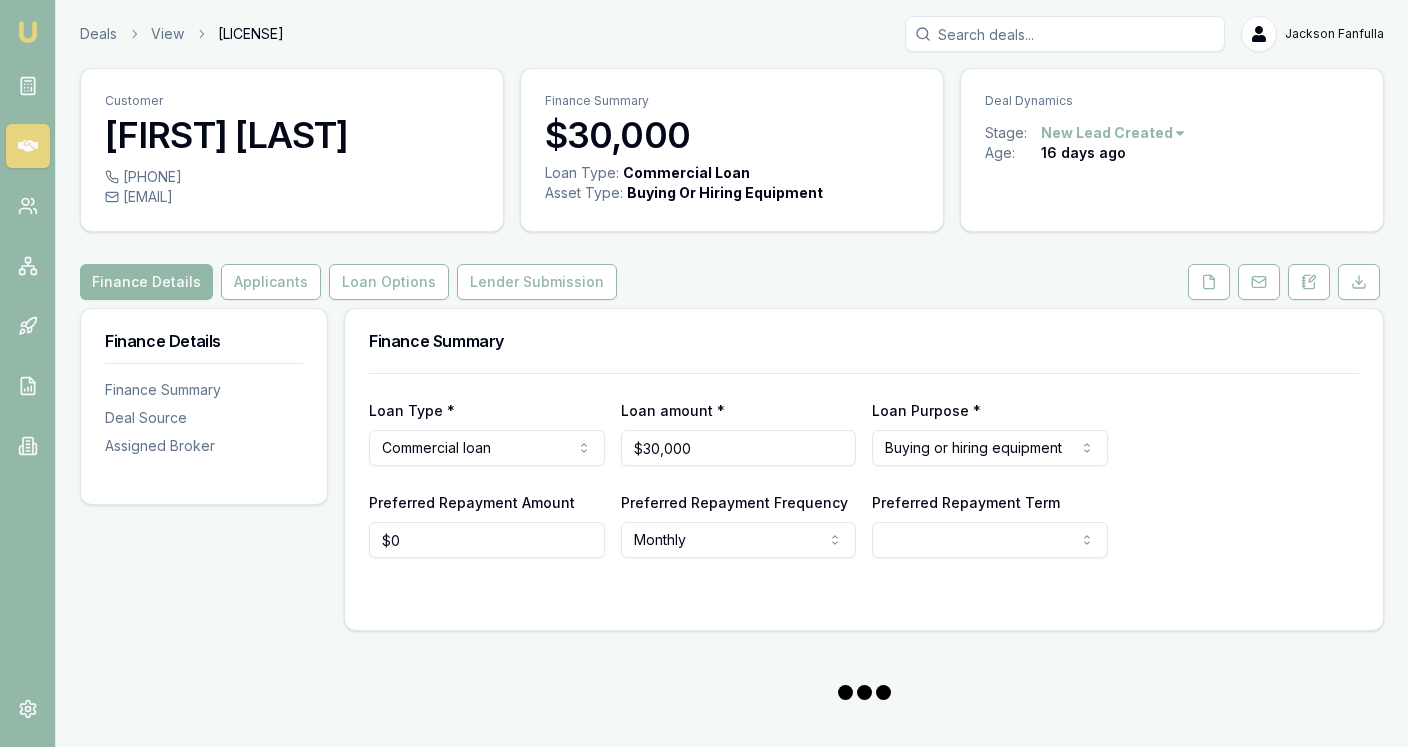 scroll, scrollTop: 0, scrollLeft: 0, axis: both 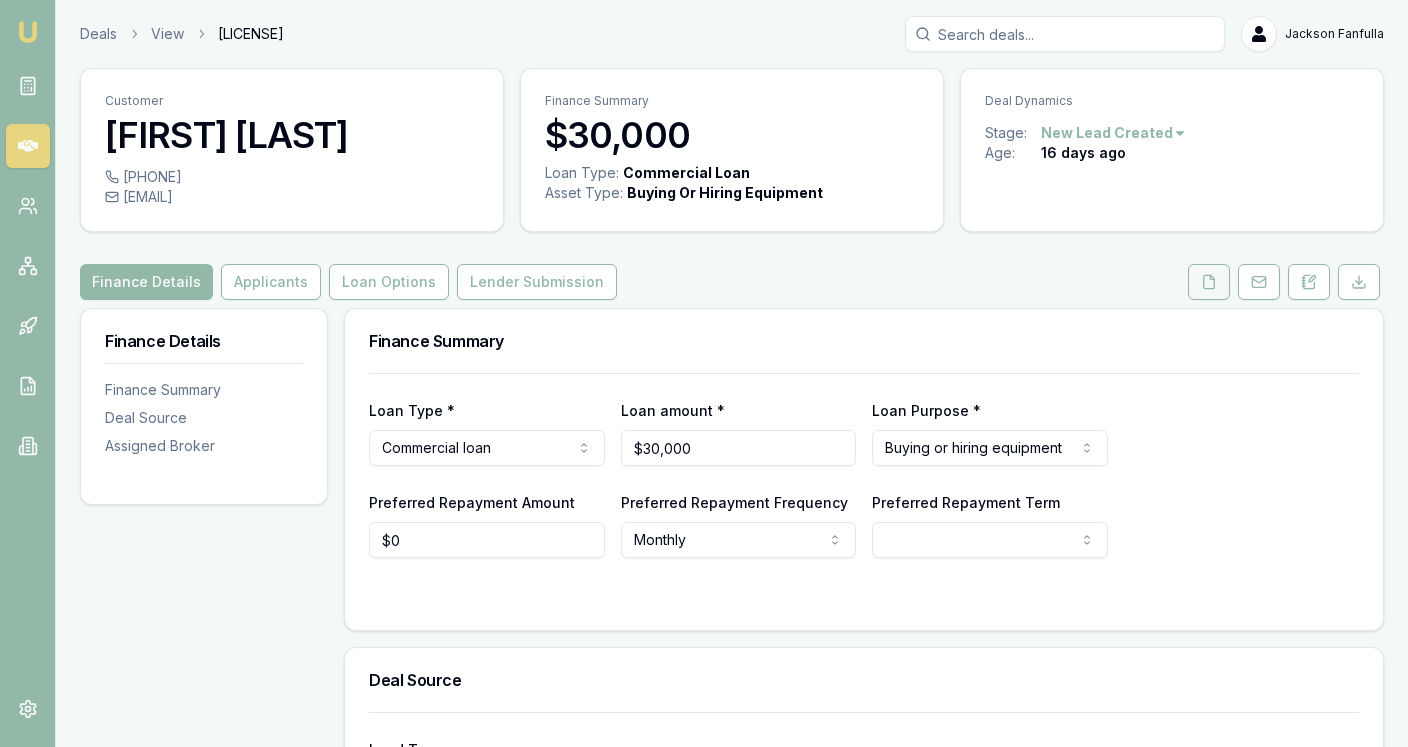 click at bounding box center [1209, 282] 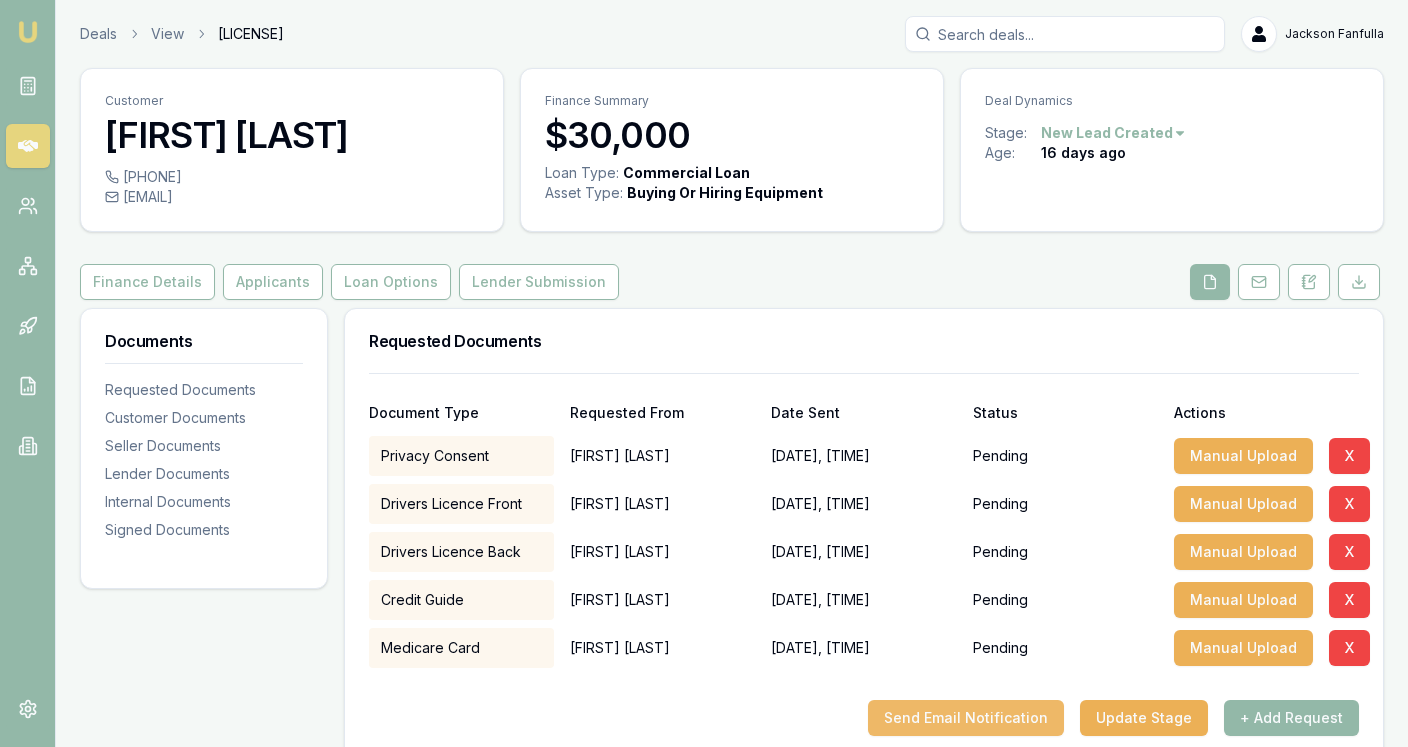 click on "Send Email Notification" at bounding box center [966, 718] 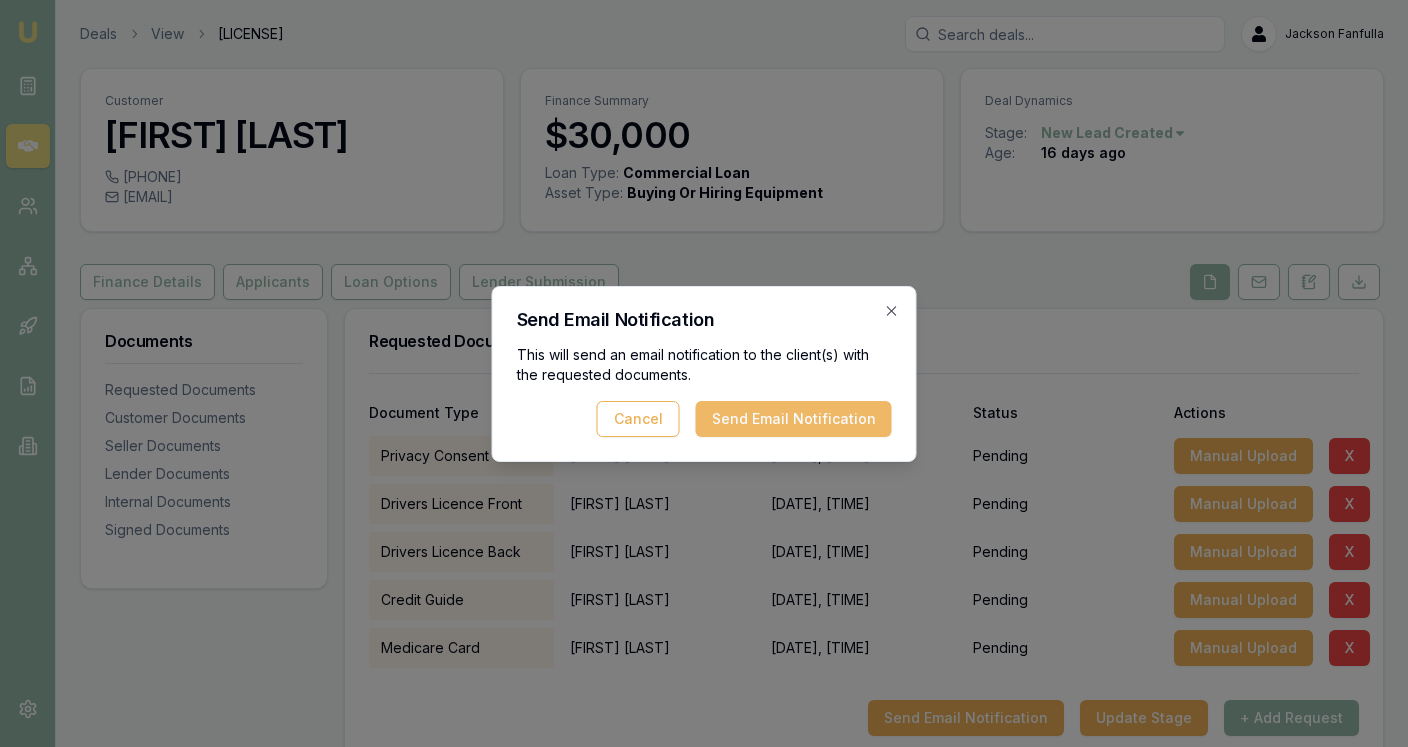 click on "Send Email Notification" at bounding box center [794, 419] 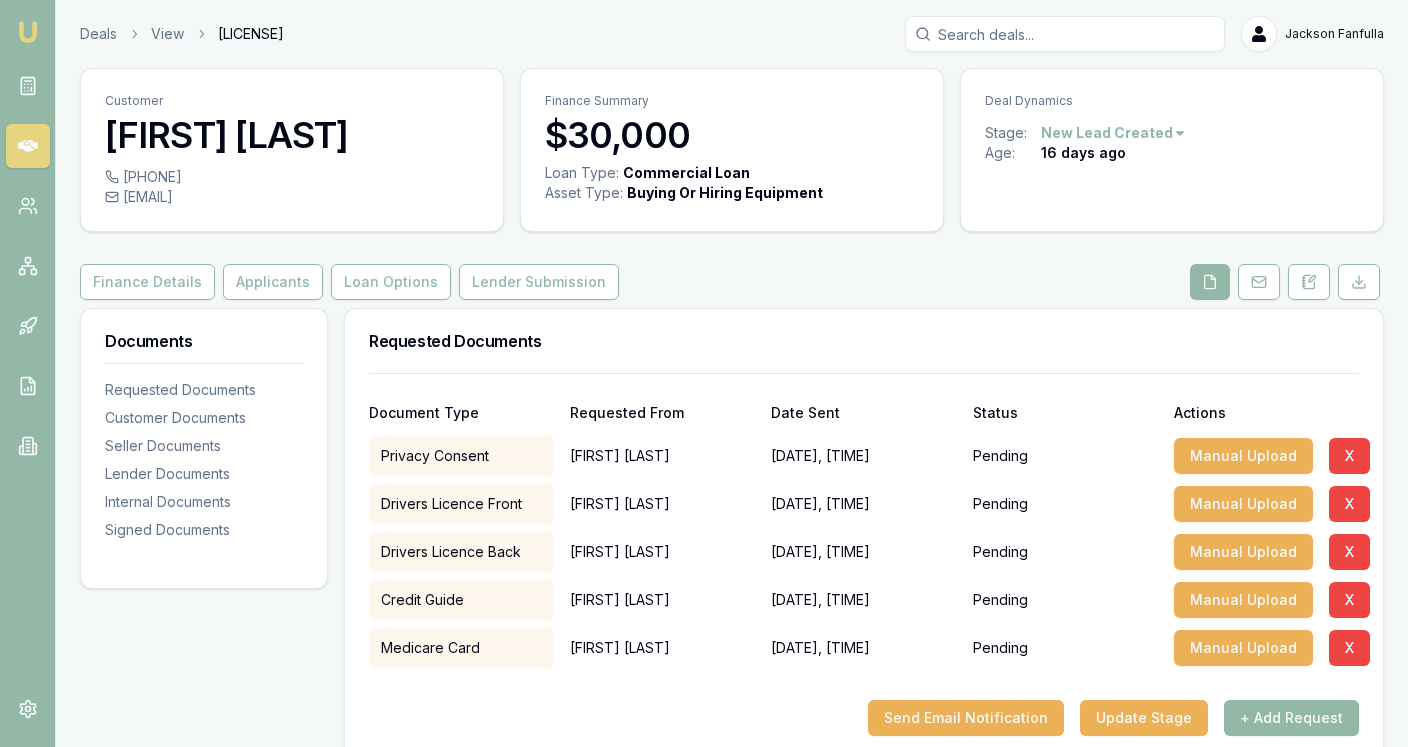 click on "Emu Broker Deals View D-262B28KP0S Jackson Fanfulla Toggle Menu Customer Kumar Gurung 0421806819 reyes_slim@hotmail.com Finance Summary $30,000 Loan Type: Commercial Loan Asset Type : Buying Or Hiring Equipment Deal Dynamics Stage: New Lead Created Age: 16 days ago Finance Details Applicants Loan Options Lender Submission Documents Requested Documents Customer Documents Seller Documents Lender Documents Internal Documents Signed Documents Requested Documents Document Type Requested From Date Sent Status Actions Privacy Consent Kumar   Gurung 21/07/2025, 02:52 pm Pending Manual Upload X Drivers Licence Front Kumar   Gurung 21/07/2025, 02:52 pm Pending Manual Upload X Drivers Licence Back Kumar   Gurung 21/07/2025, 02:52 pm Pending Manual Upload X Credit Guide Kumar   Gurung 21/07/2025, 02:52 pm Pending Manual Upload X Medicare Card Kumar   Gurung 21/07/2025, 02:52 pm Pending Manual Upload X Send Email Notification Update Stage + Add Request Customer Documents + Add Document Lender Documents + Add Document" at bounding box center (704, 373) 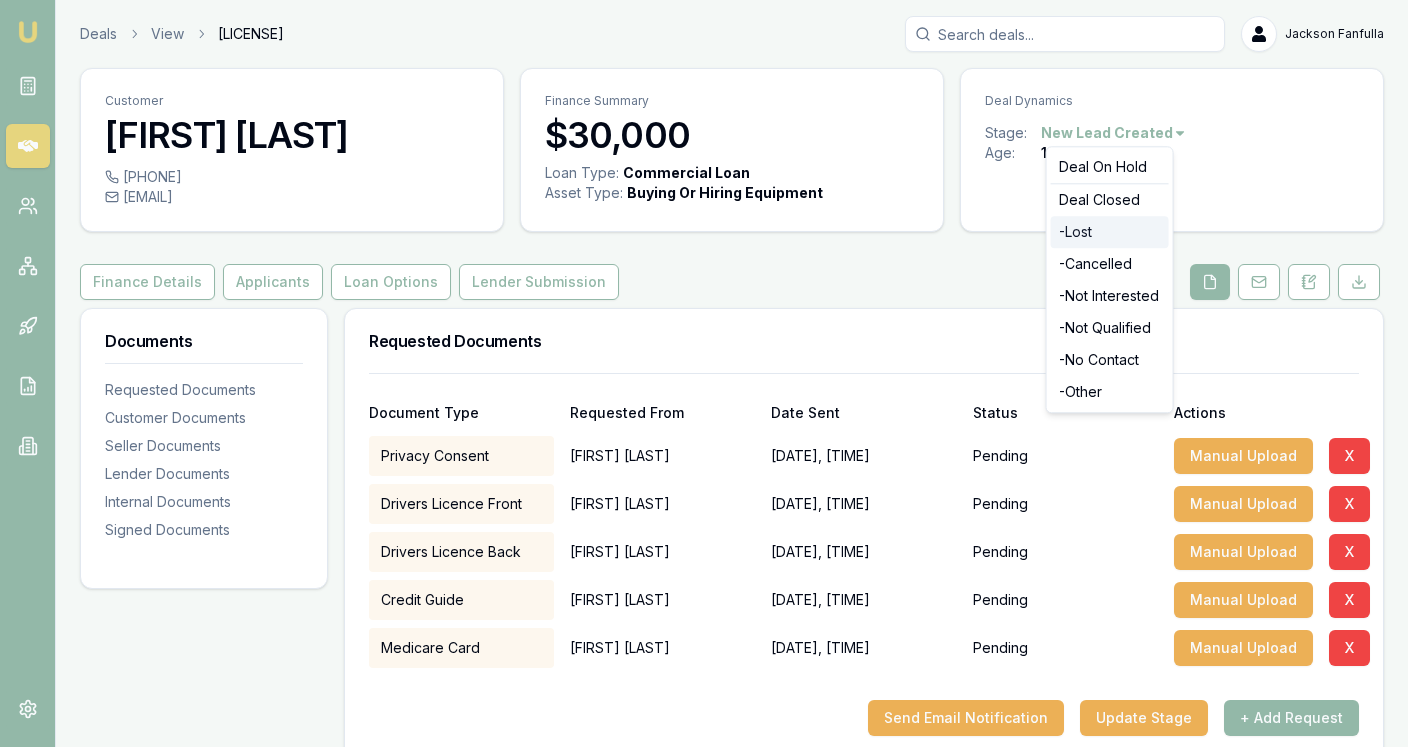 click on "-  Lost" at bounding box center [1110, 232] 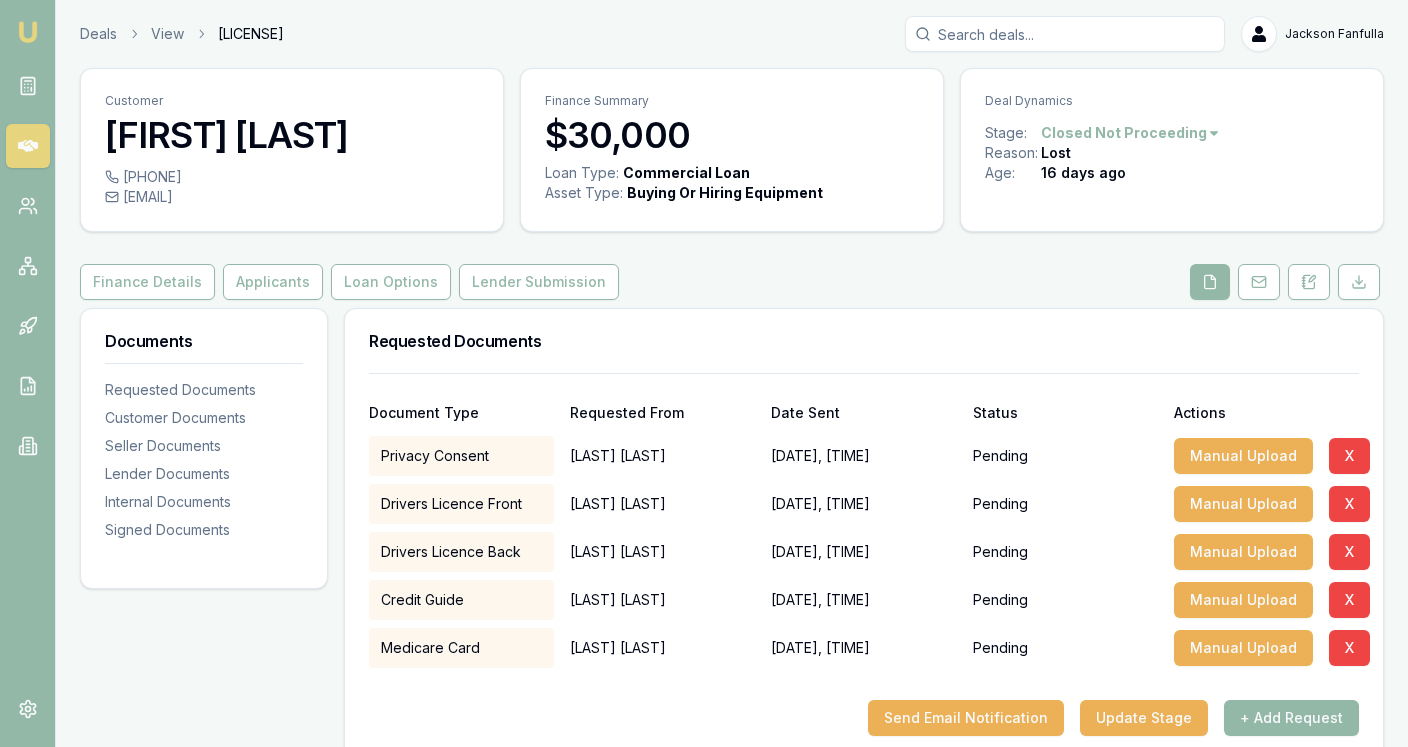 scroll, scrollTop: 0, scrollLeft: 0, axis: both 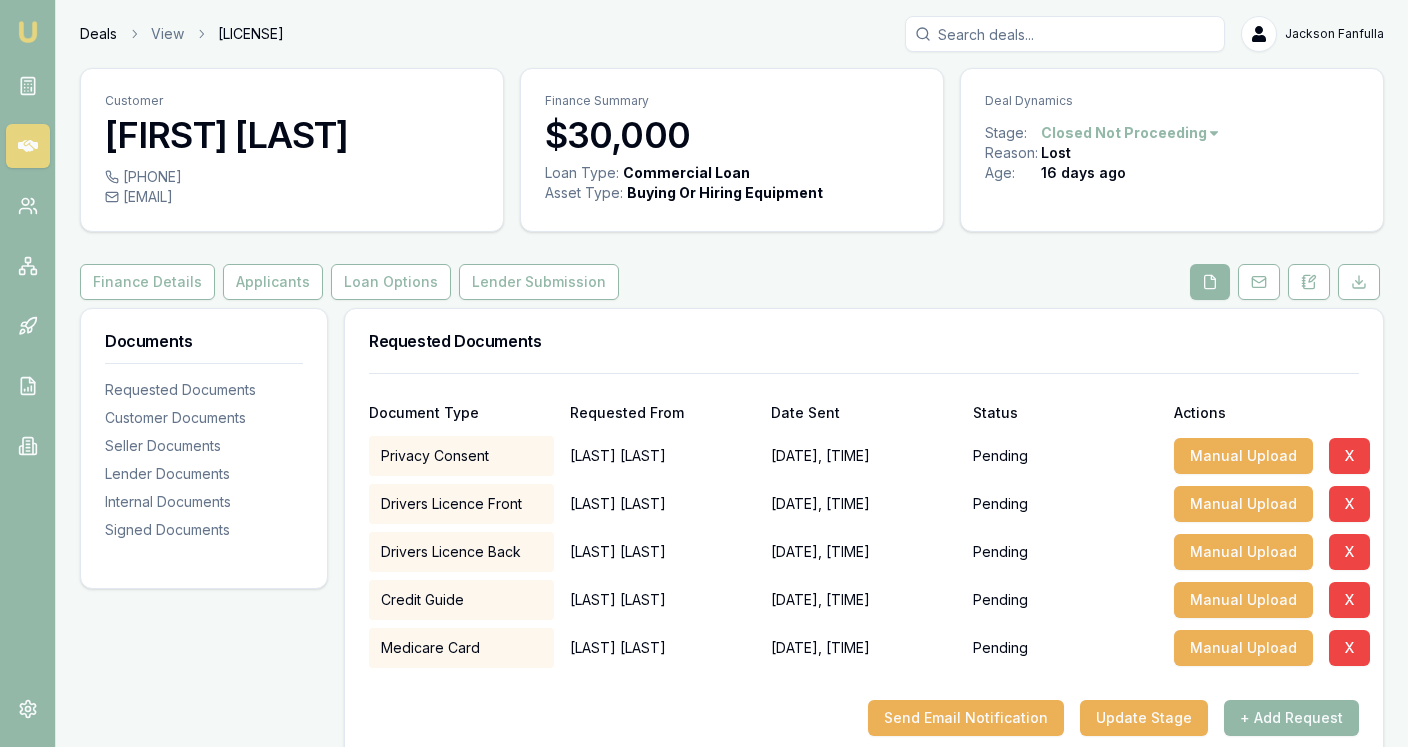 click on "Deals" at bounding box center [98, 34] 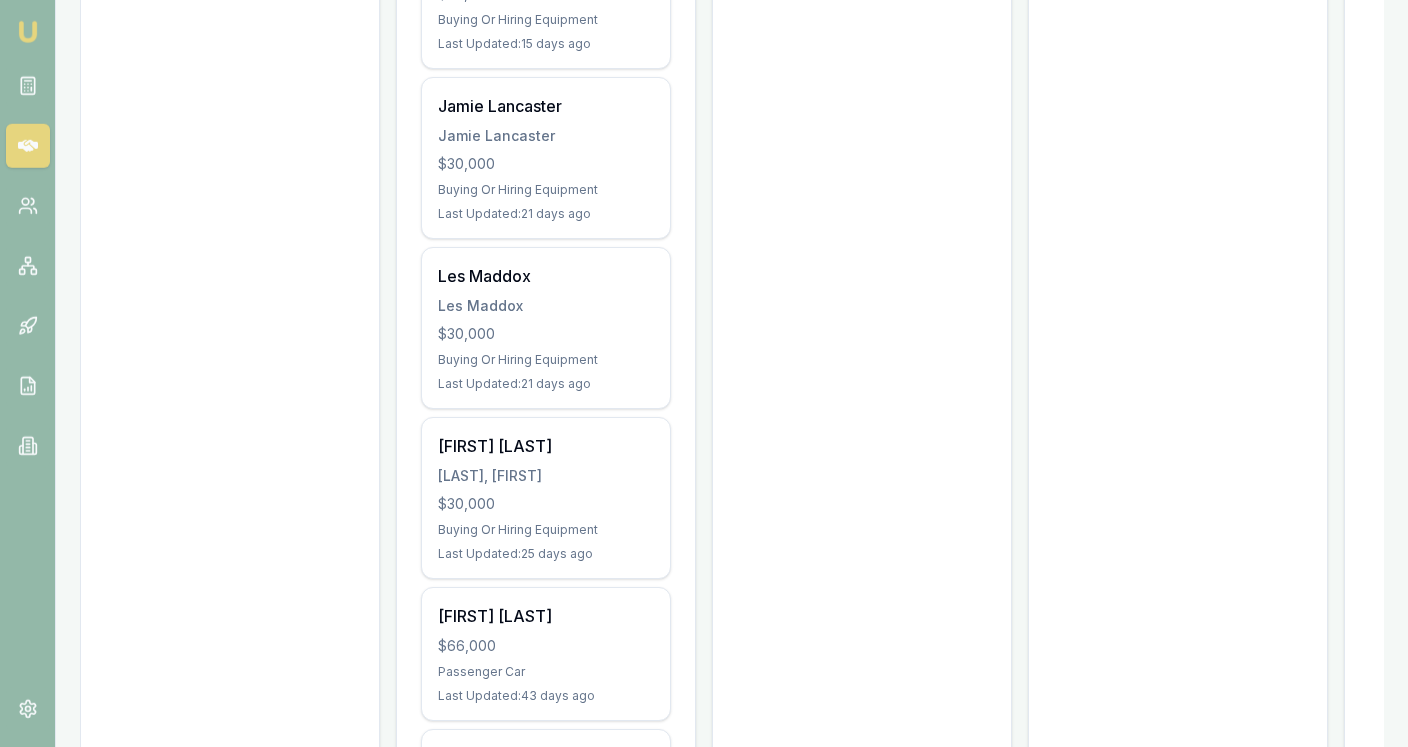 scroll, scrollTop: 2103, scrollLeft: 0, axis: vertical 